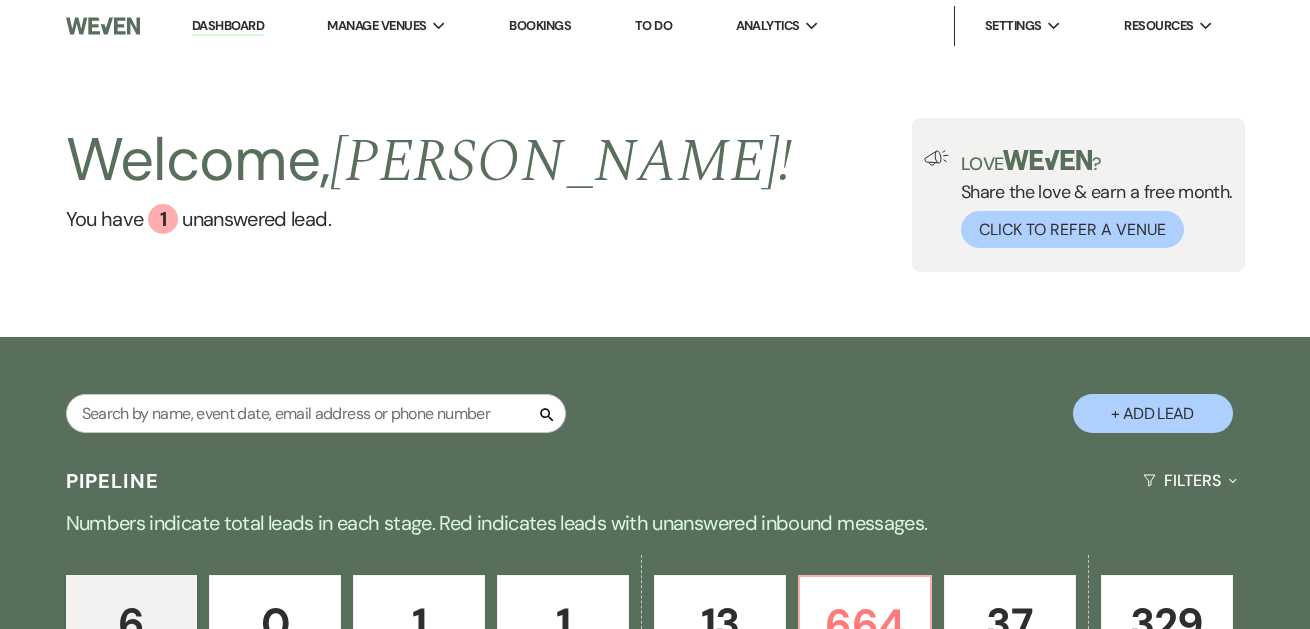 scroll, scrollTop: 0, scrollLeft: 0, axis: both 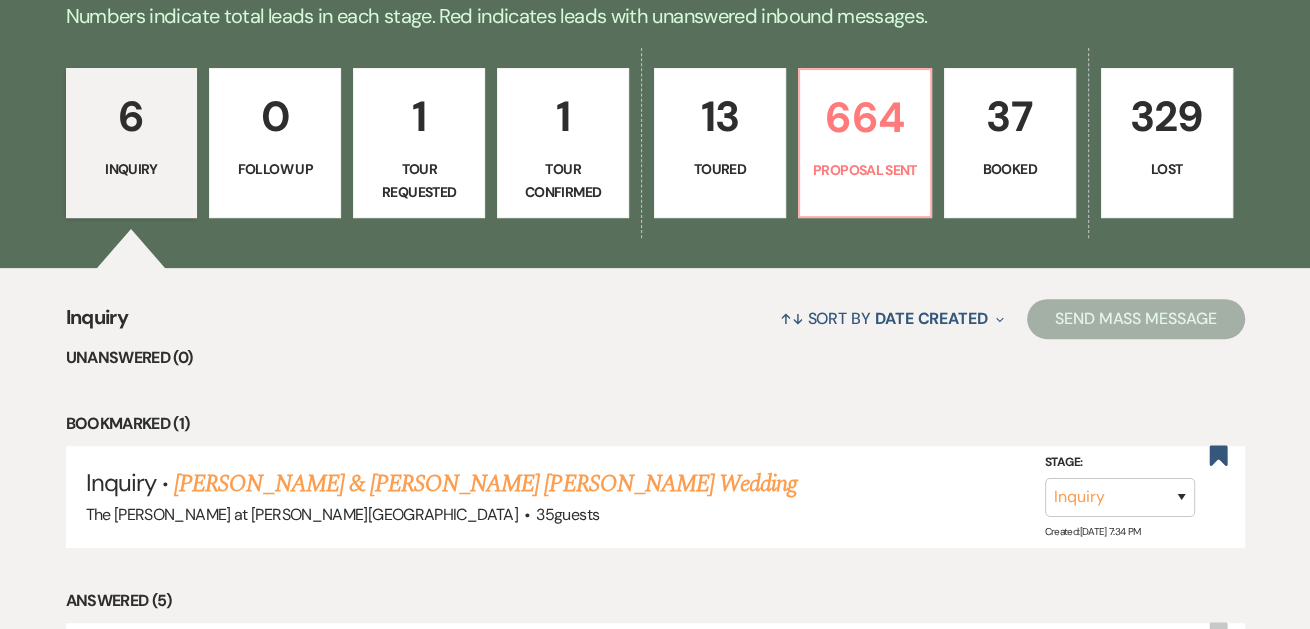 drag, startPoint x: 1323, startPoint y: 132, endPoint x: 1286, endPoint y: 296, distance: 168.12198 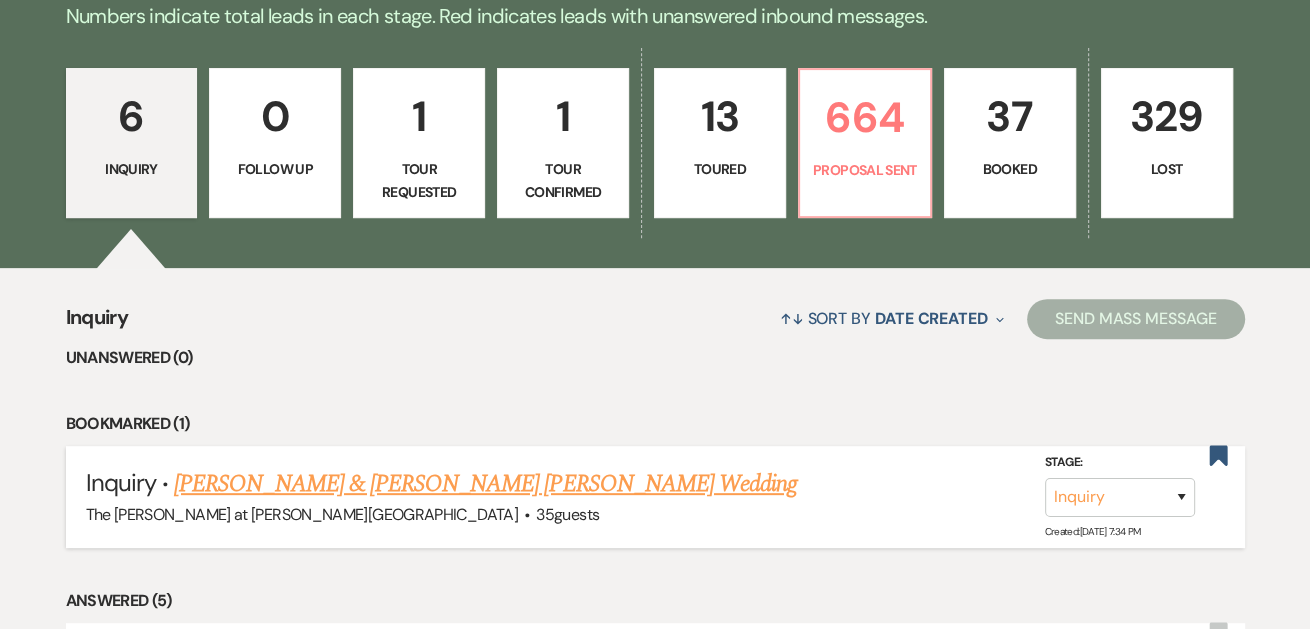 click on "[PERSON_NAME] & [PERSON_NAME] [PERSON_NAME] Wedding" at bounding box center [485, 484] 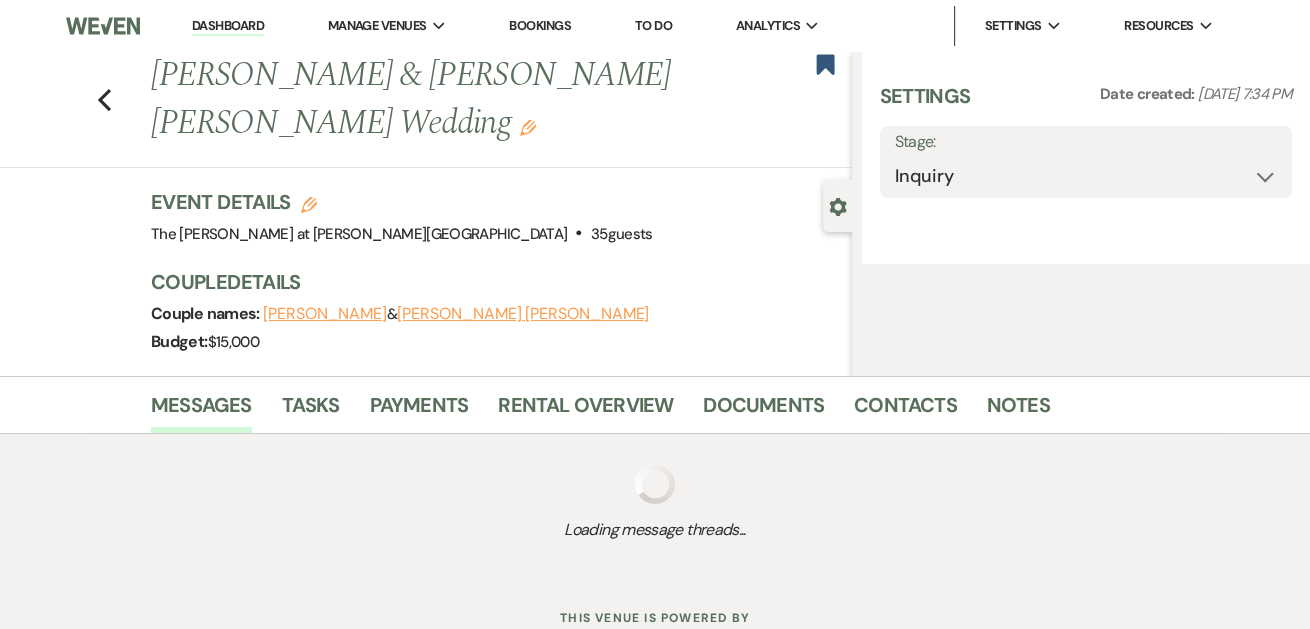select on "17" 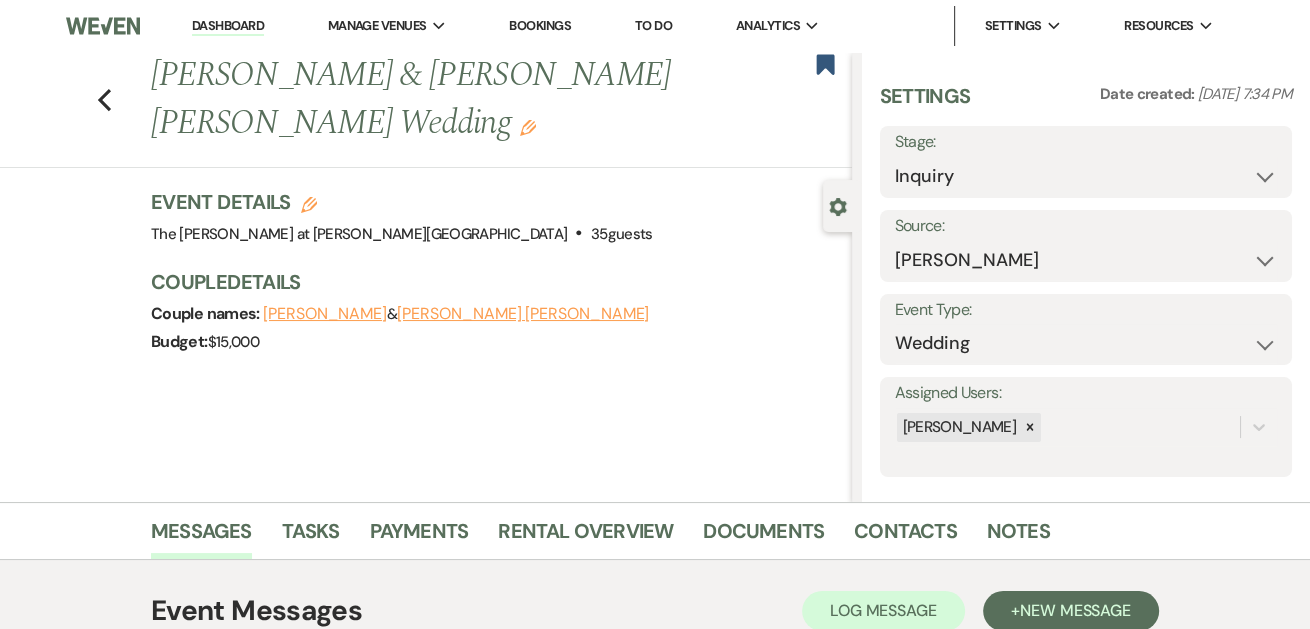 scroll, scrollTop: 343, scrollLeft: 0, axis: vertical 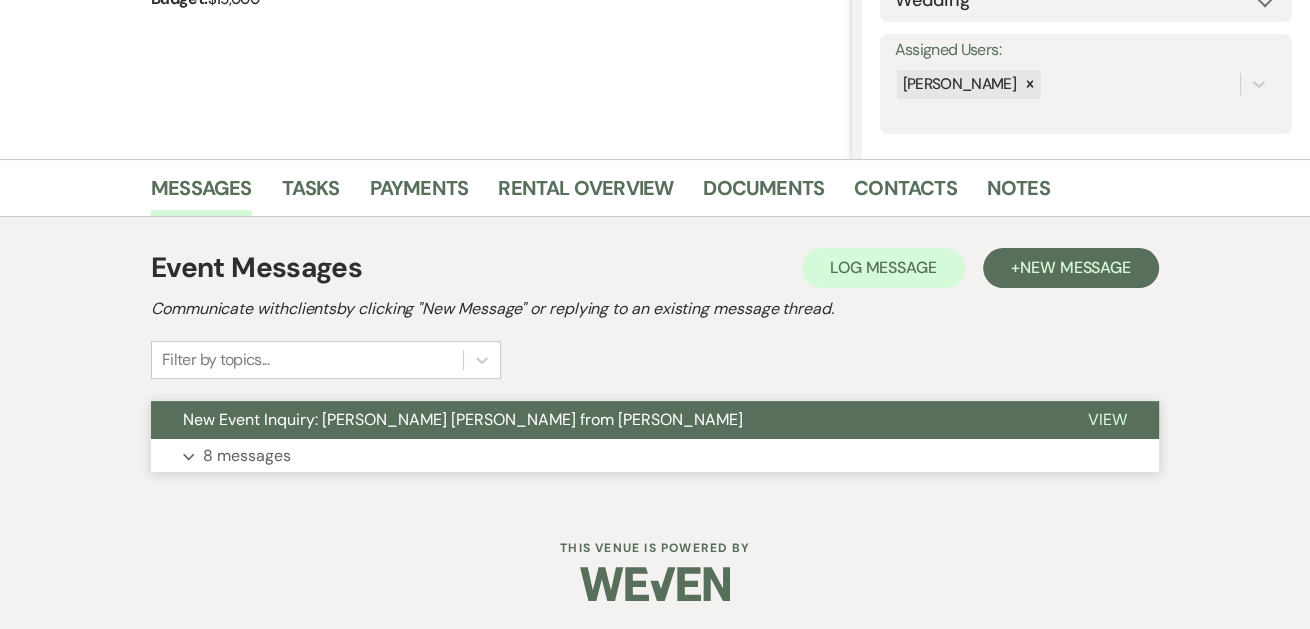 click on "View" at bounding box center [1107, 419] 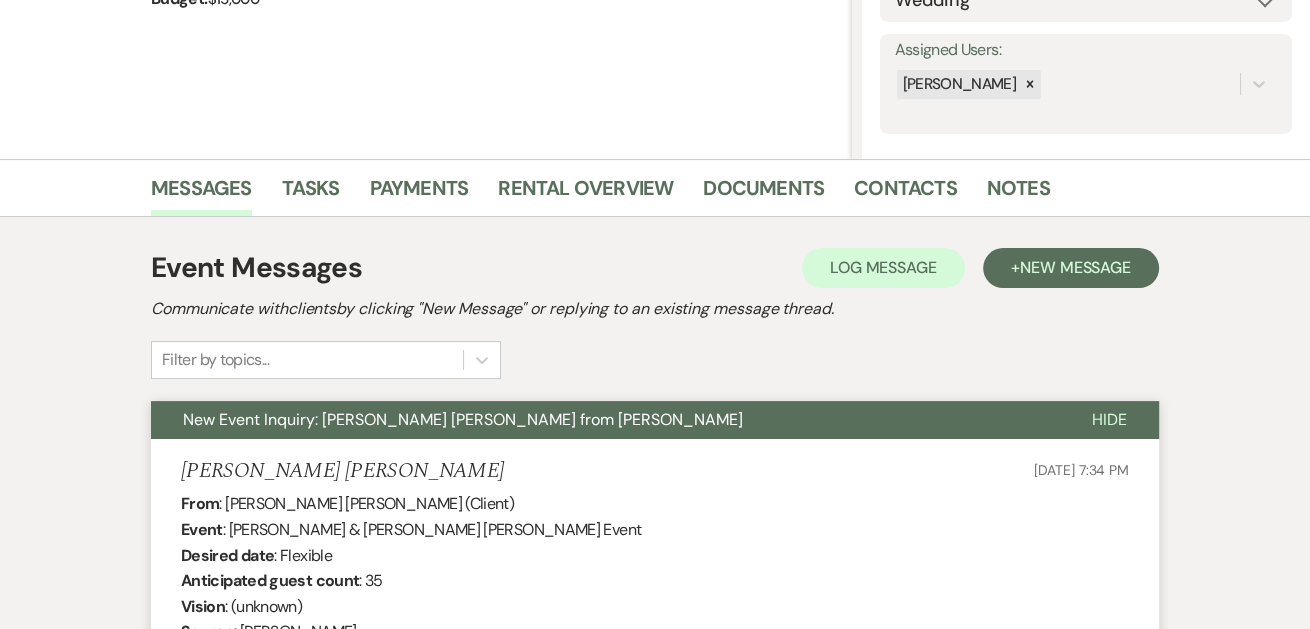 type 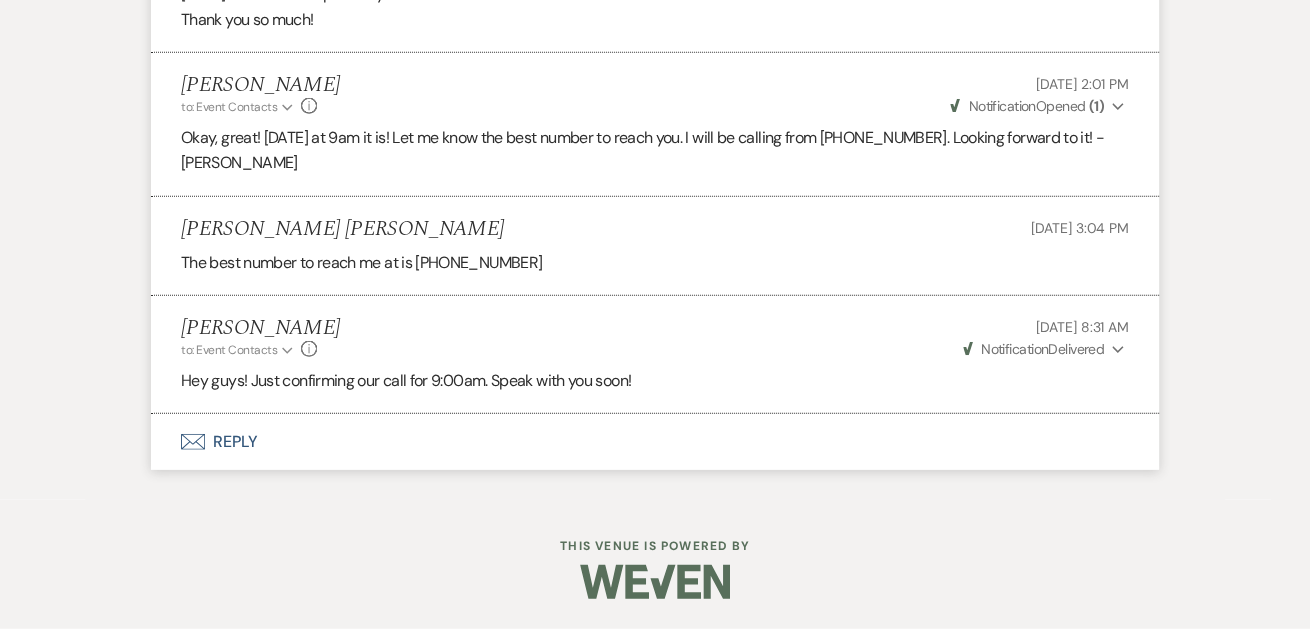 scroll, scrollTop: 3915, scrollLeft: 0, axis: vertical 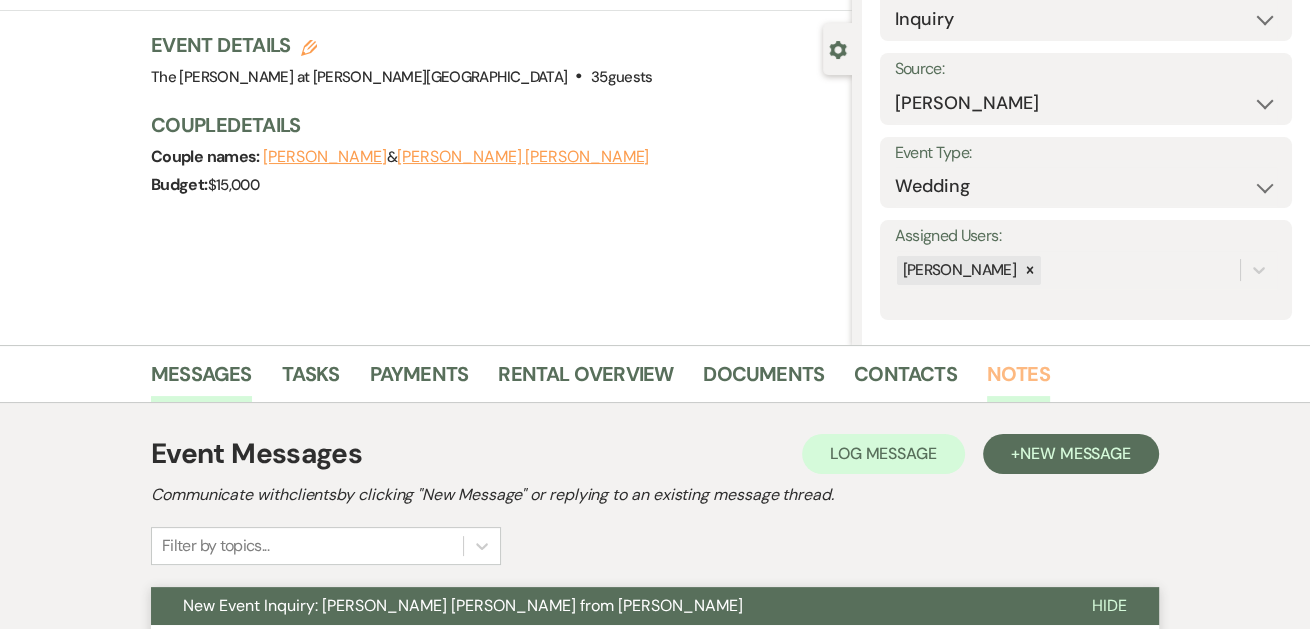 click on "Notes" at bounding box center (1018, 380) 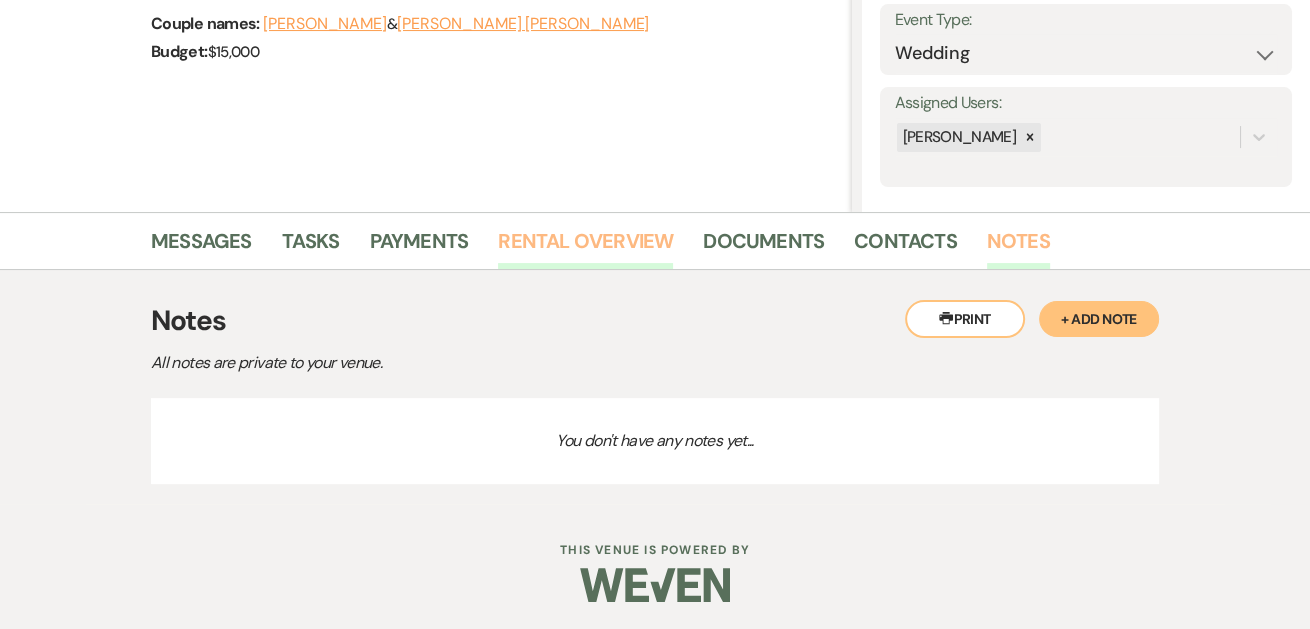 scroll, scrollTop: 291, scrollLeft: 0, axis: vertical 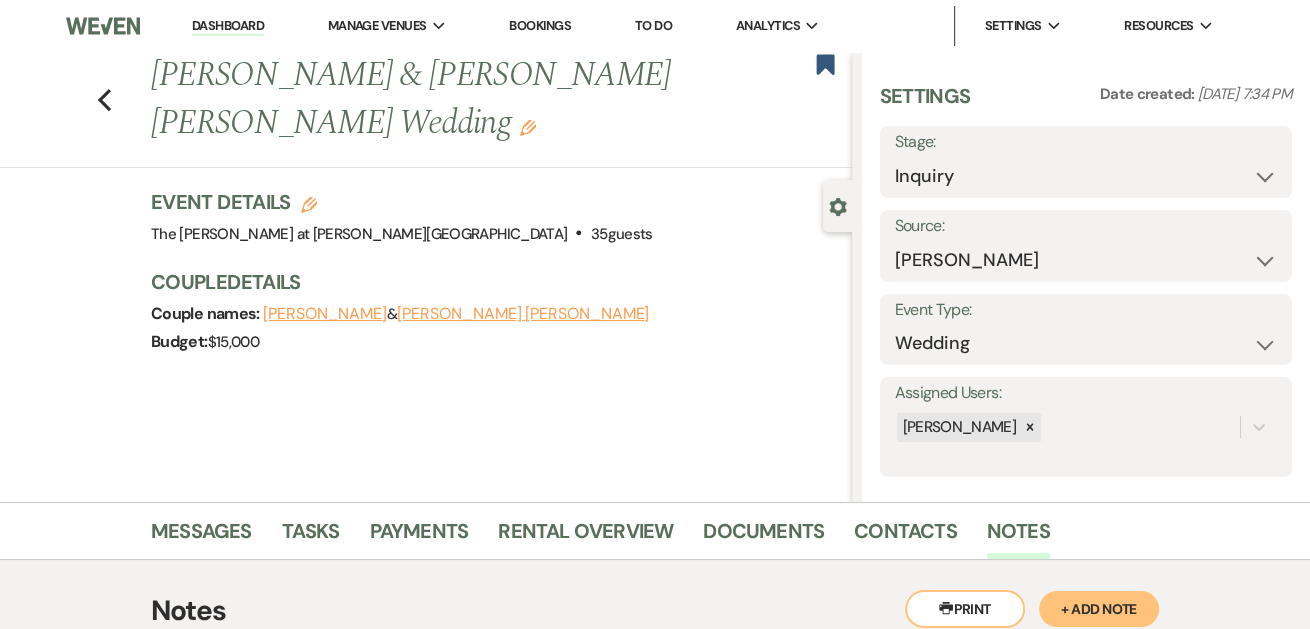 drag, startPoint x: 555, startPoint y: 29, endPoint x: 577, endPoint y: 37, distance: 23.409399 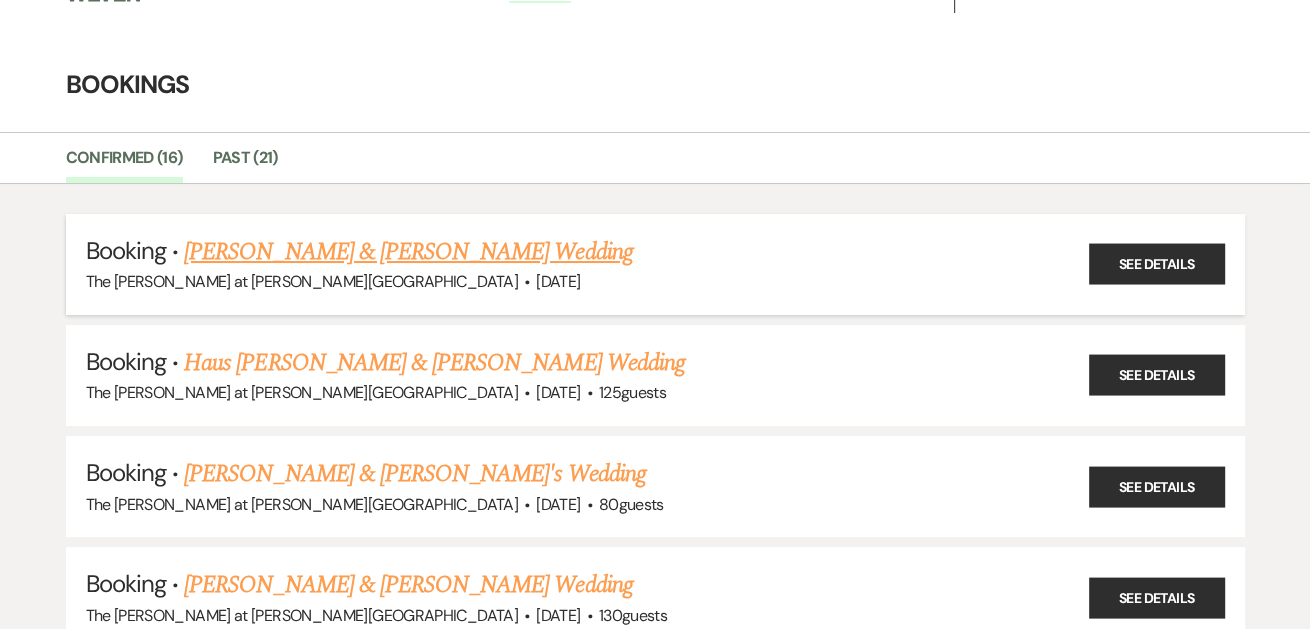 scroll, scrollTop: 0, scrollLeft: 0, axis: both 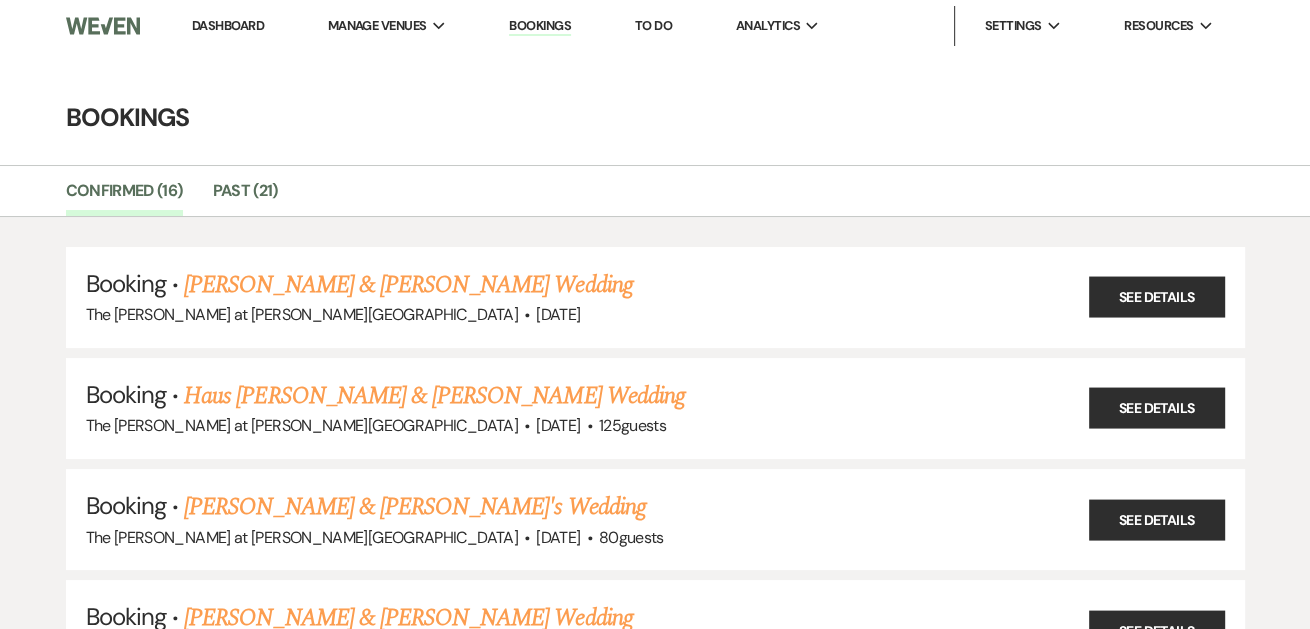 click on "Dashboard" at bounding box center [228, 25] 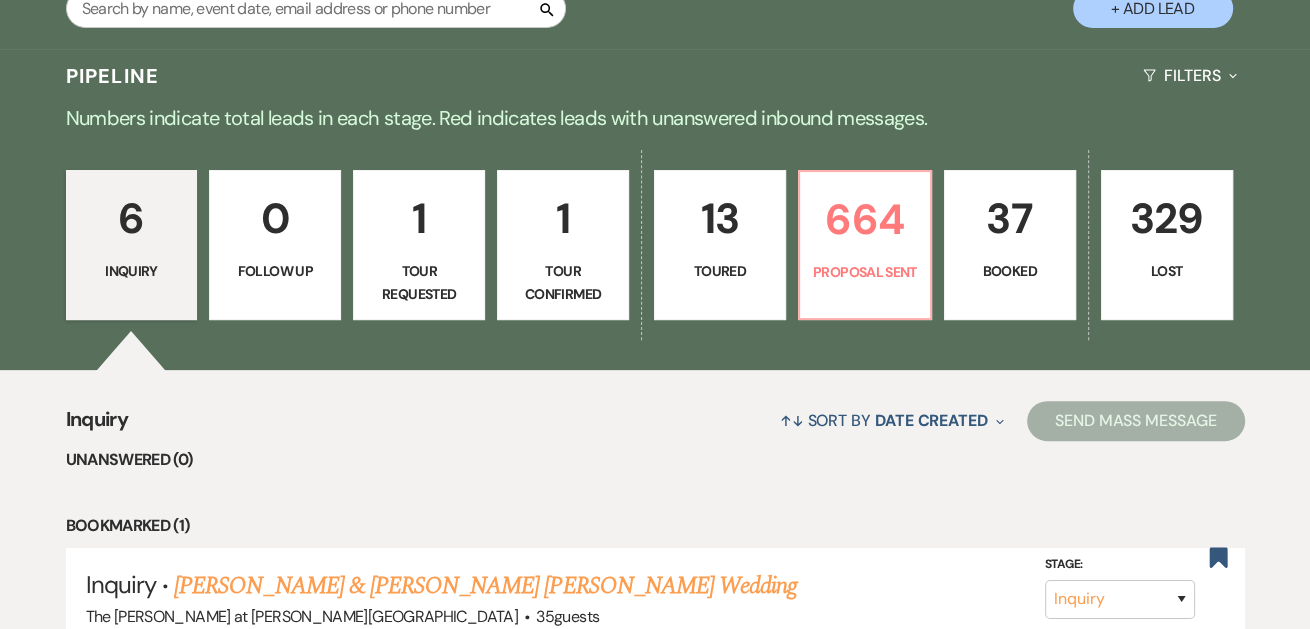 scroll, scrollTop: 606, scrollLeft: 0, axis: vertical 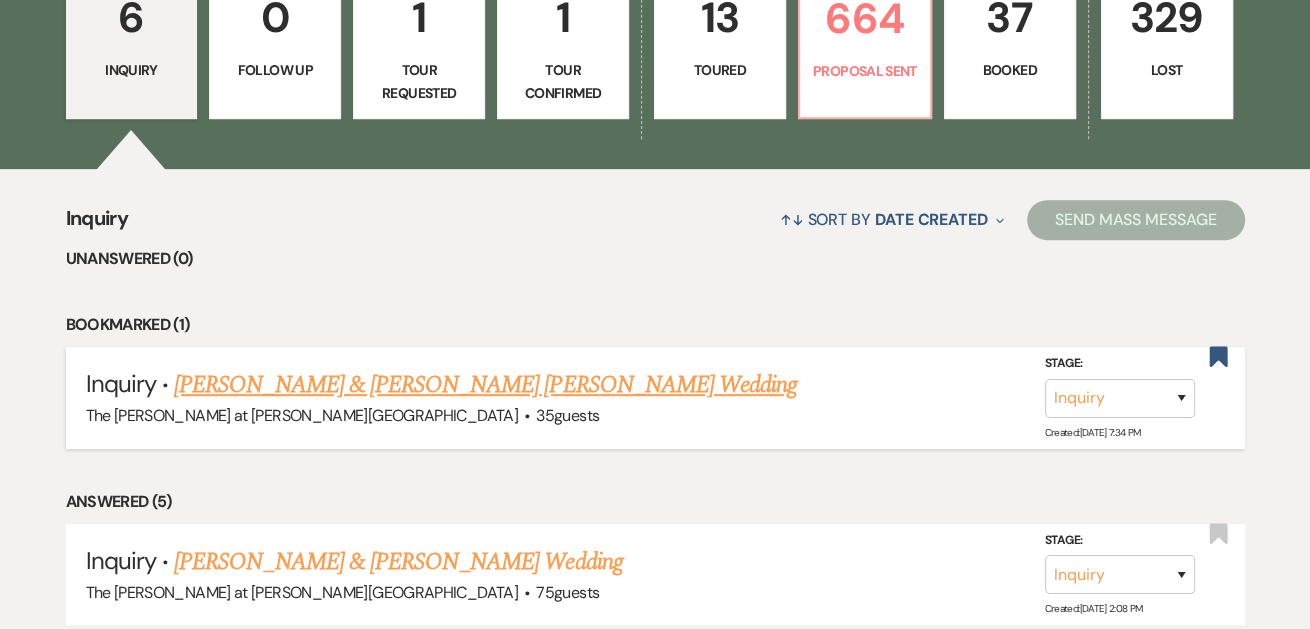 click on "[PERSON_NAME] & [PERSON_NAME] [PERSON_NAME] Wedding" at bounding box center [485, 385] 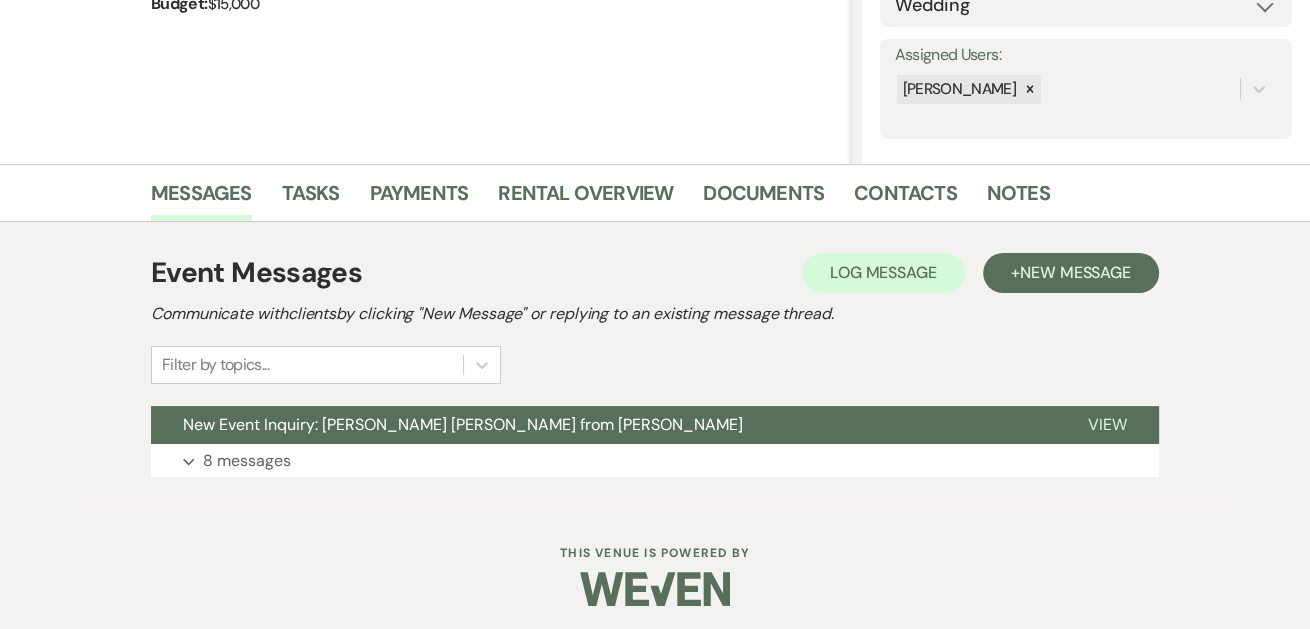 scroll, scrollTop: 343, scrollLeft: 0, axis: vertical 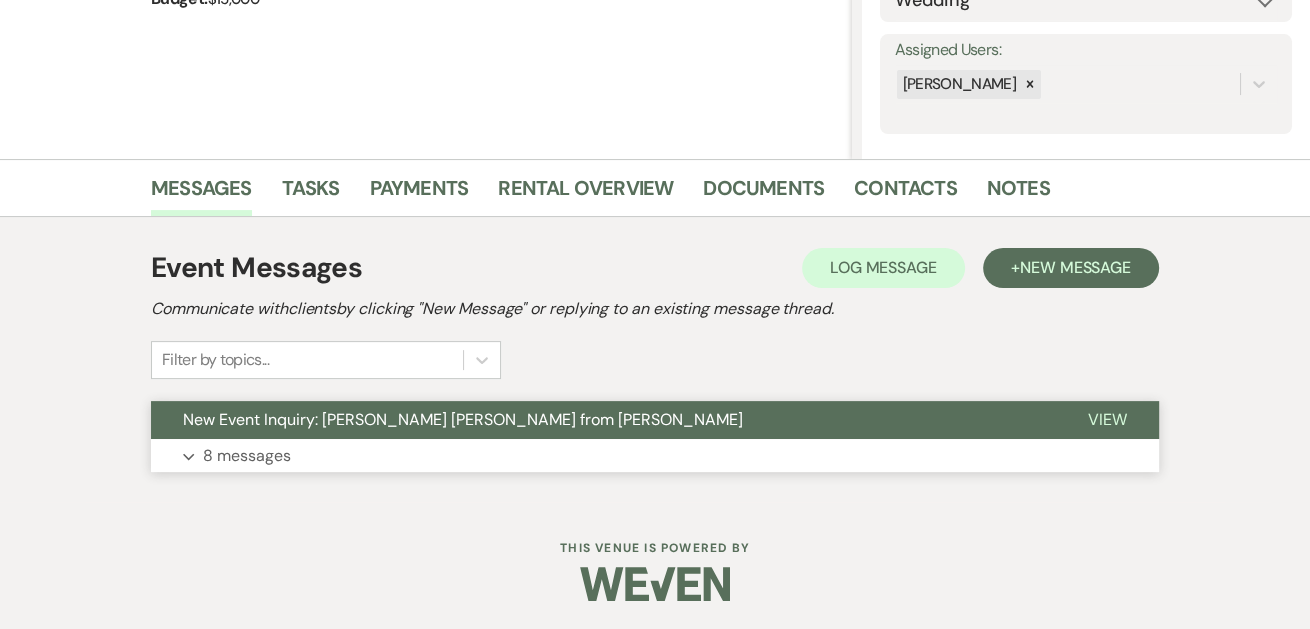 click on "8 messages" at bounding box center [247, 456] 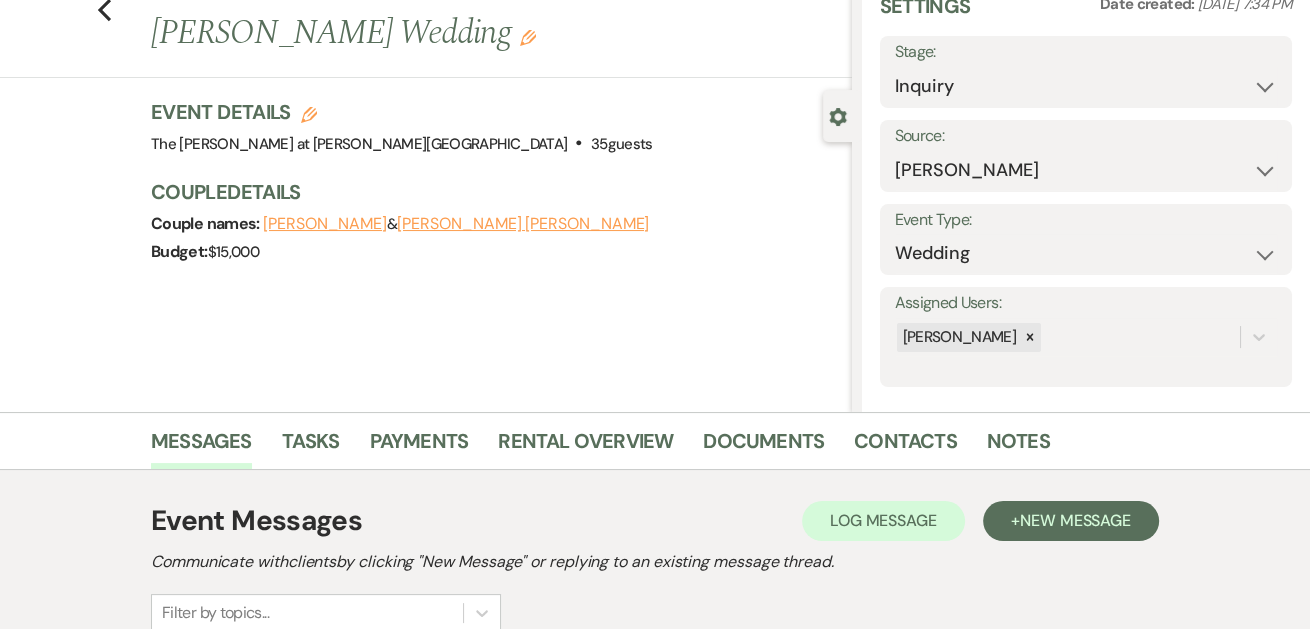 scroll, scrollTop: 0, scrollLeft: 0, axis: both 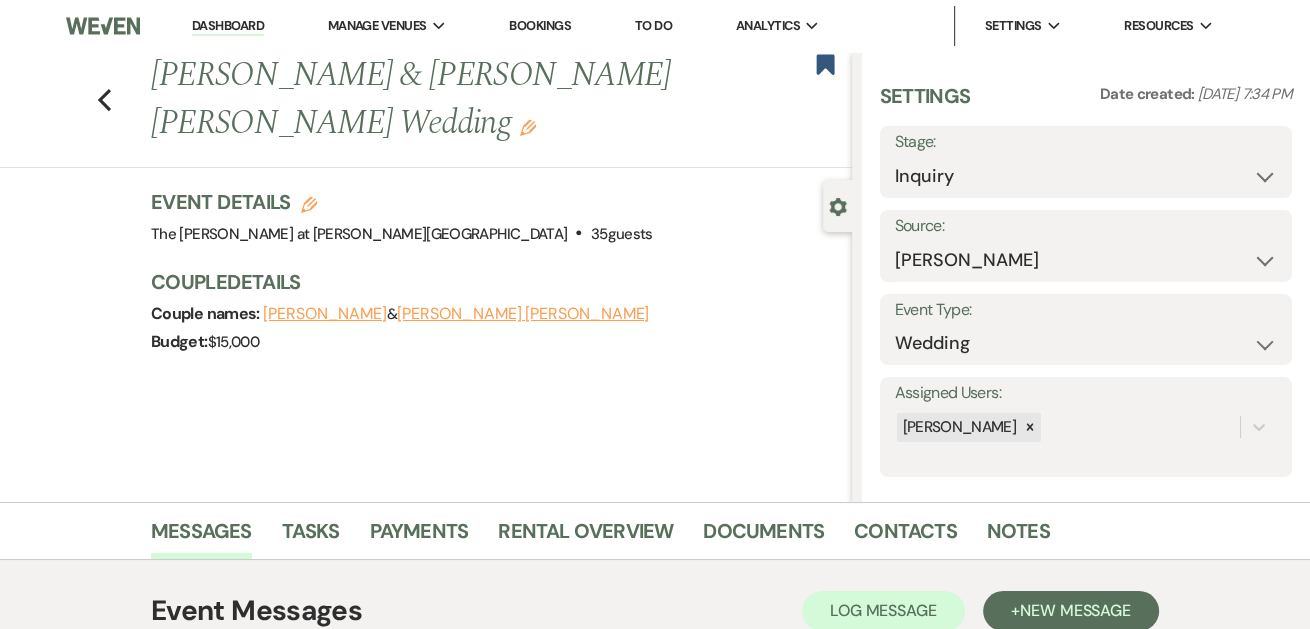 click on "Destiny Marie Torres" at bounding box center [523, 314] 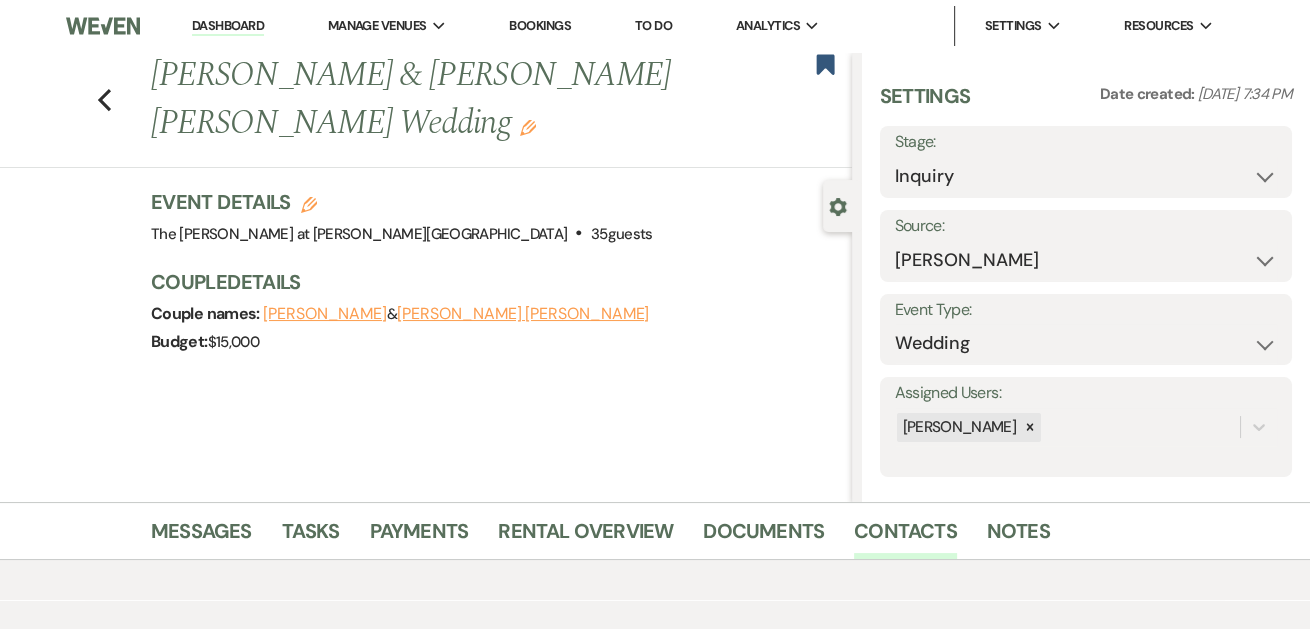 select on "1" 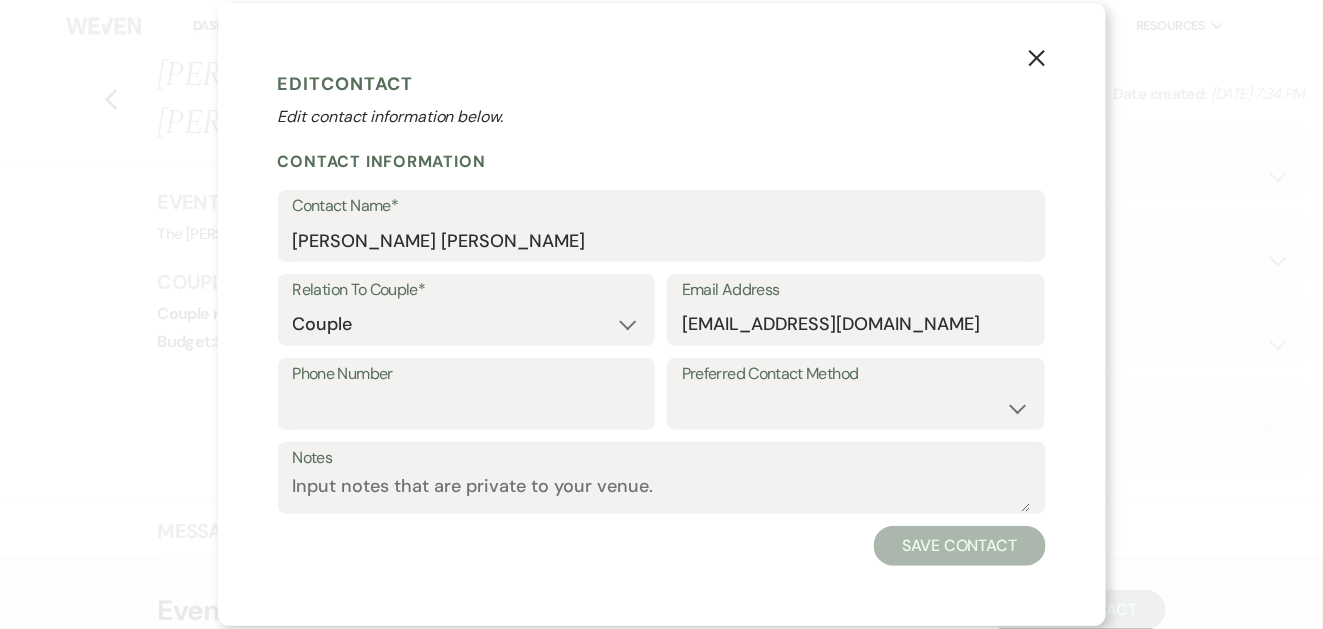 click on "X" 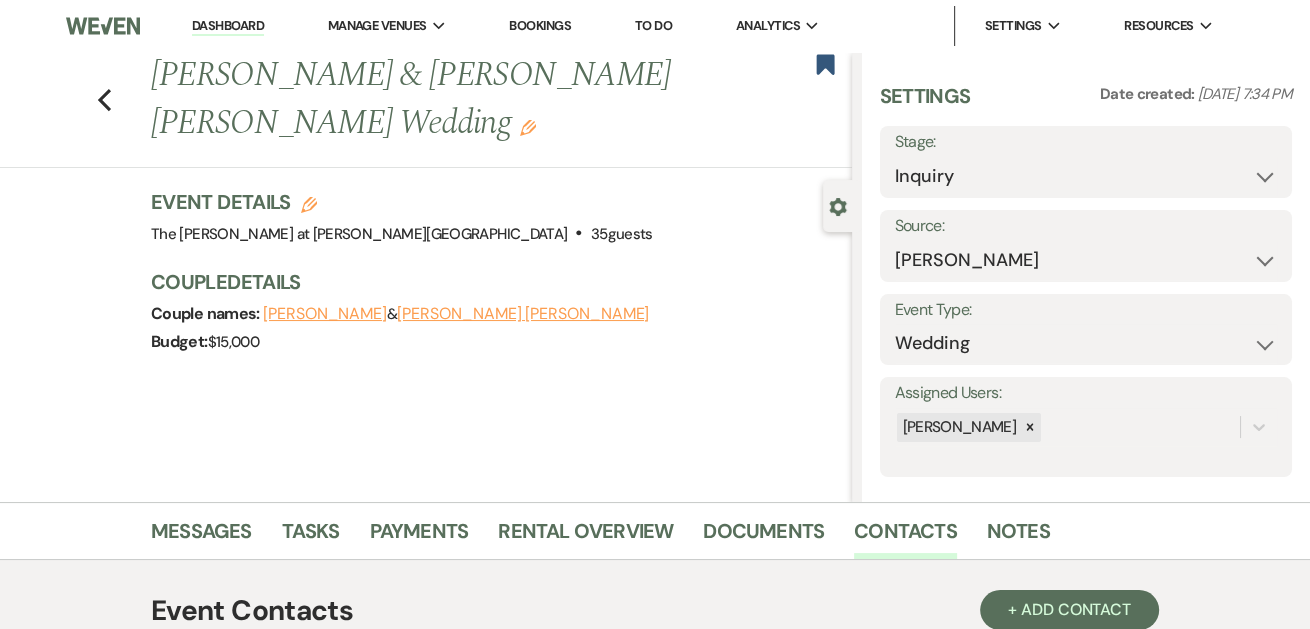 click on "Brandon Almodovar" at bounding box center [325, 314] 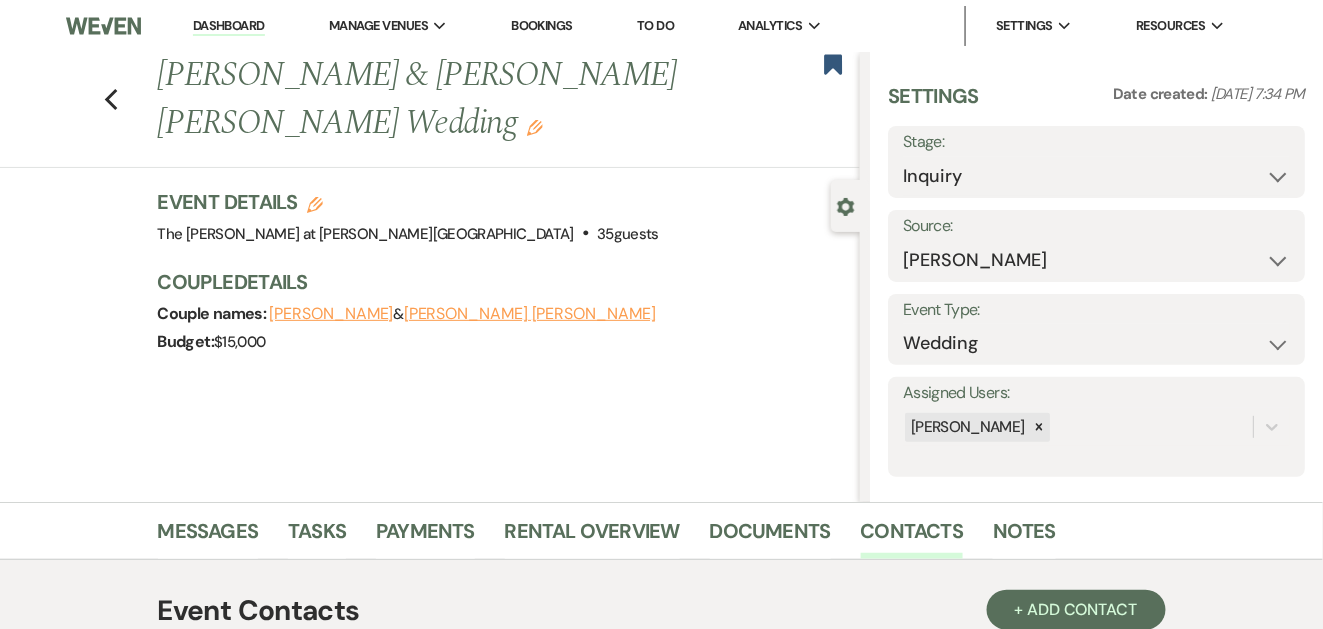 select on "1" 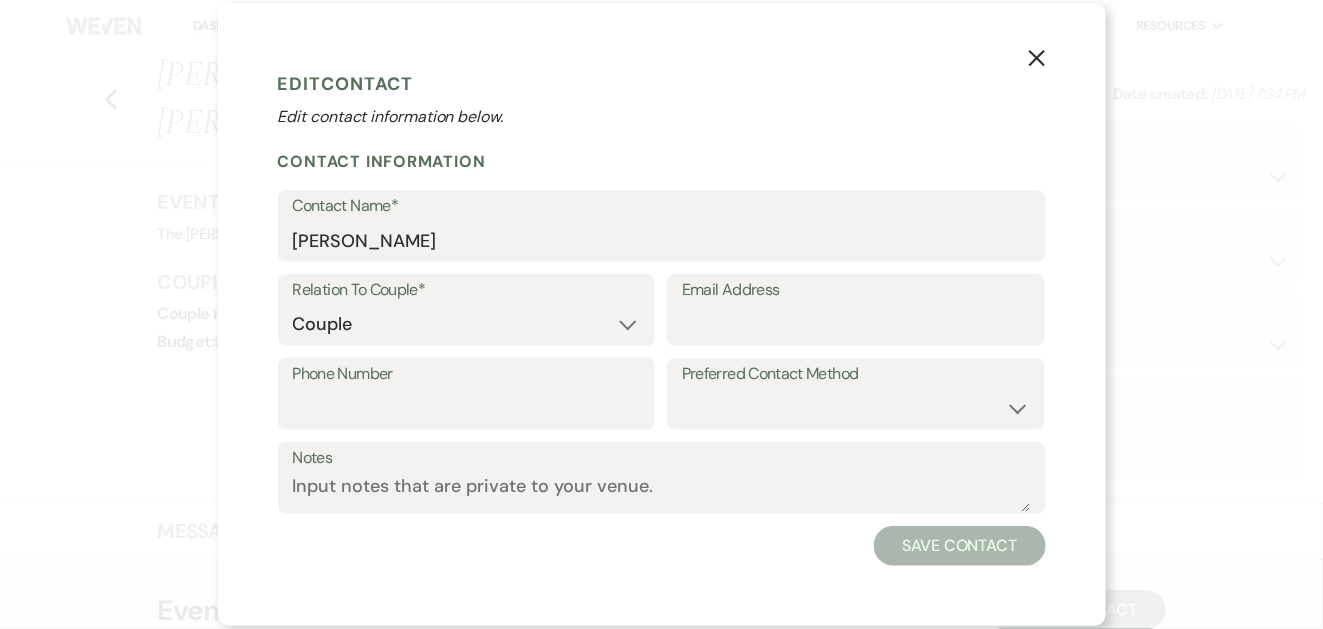 click 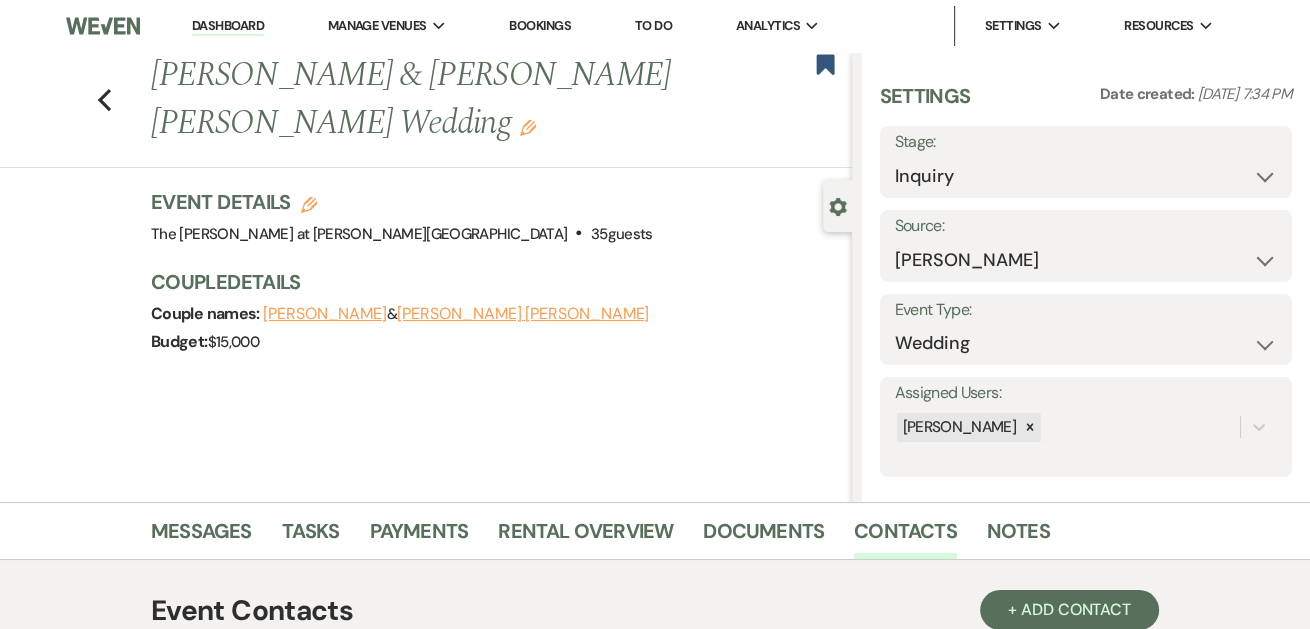 click on "Destiny Marie Torres" at bounding box center (523, 314) 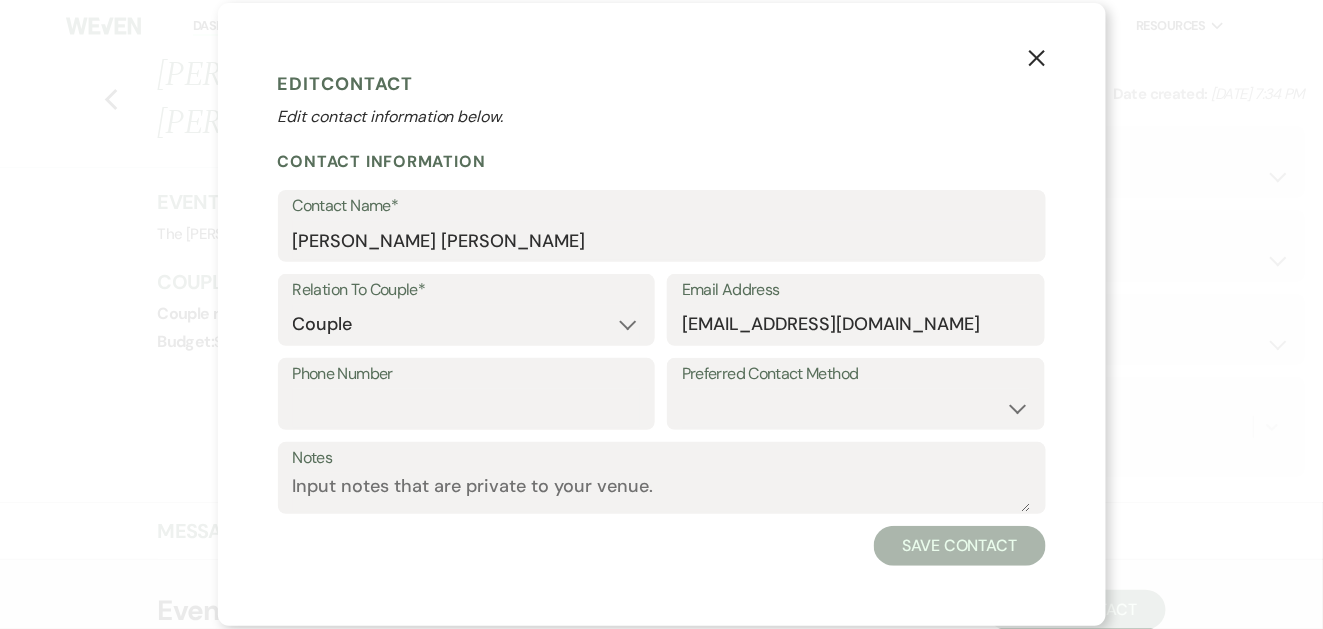 click 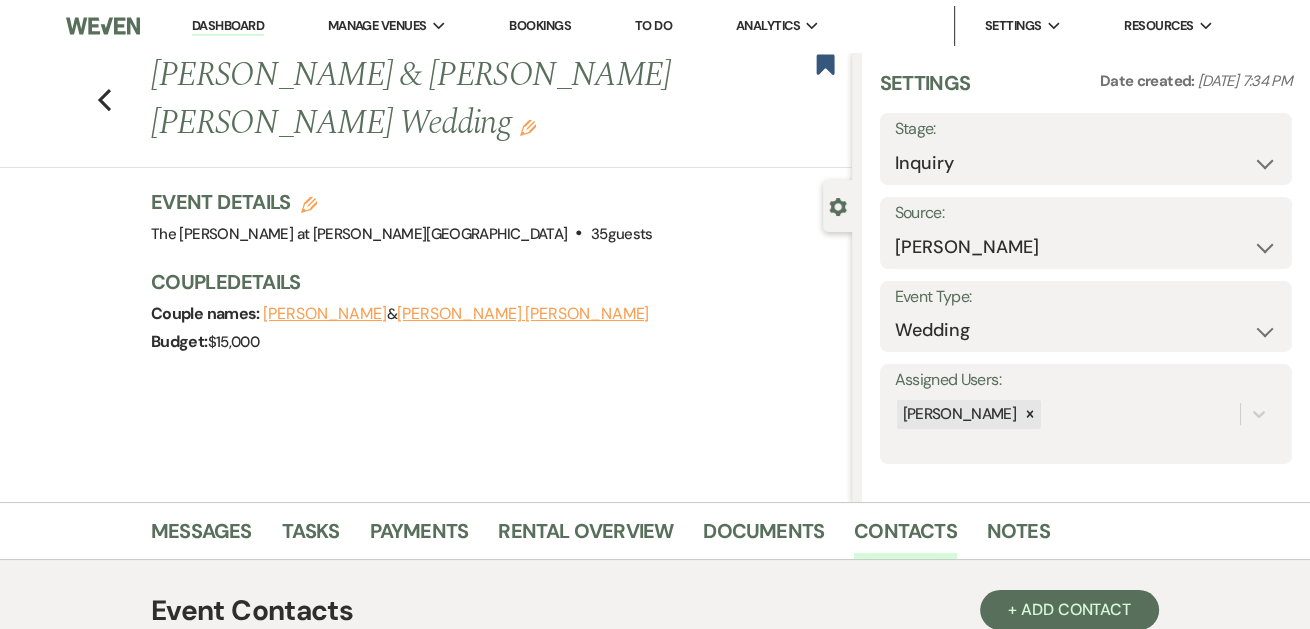 scroll, scrollTop: 17, scrollLeft: 0, axis: vertical 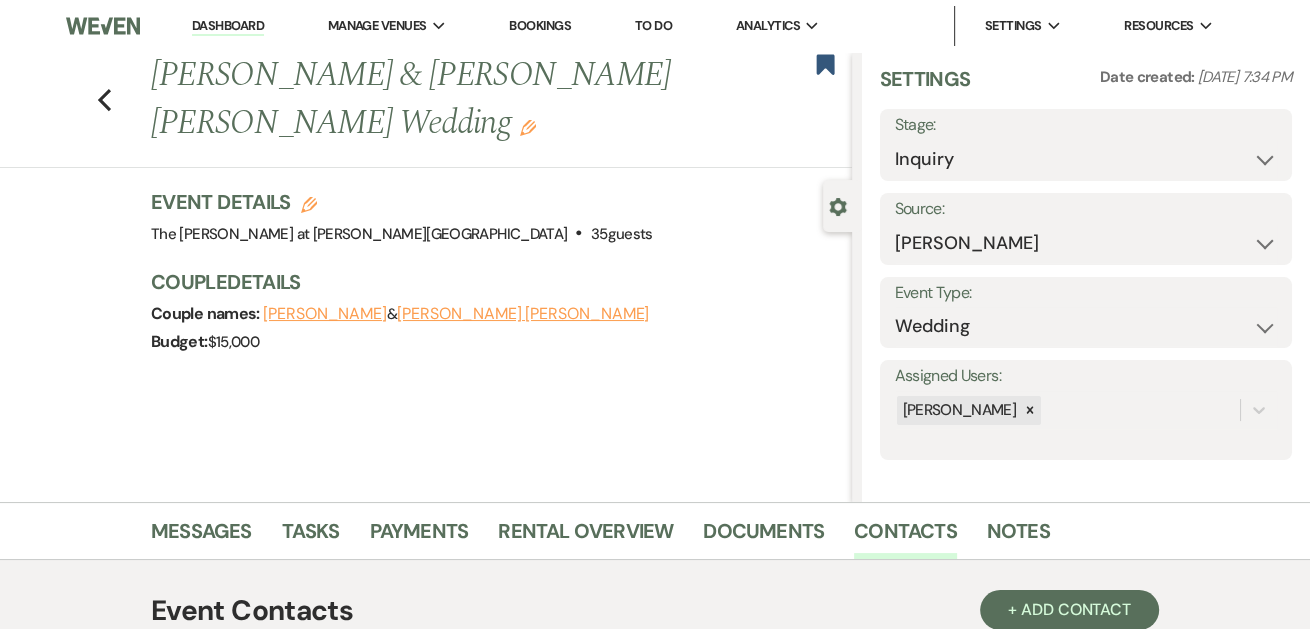 click on "Bookings" at bounding box center [540, 25] 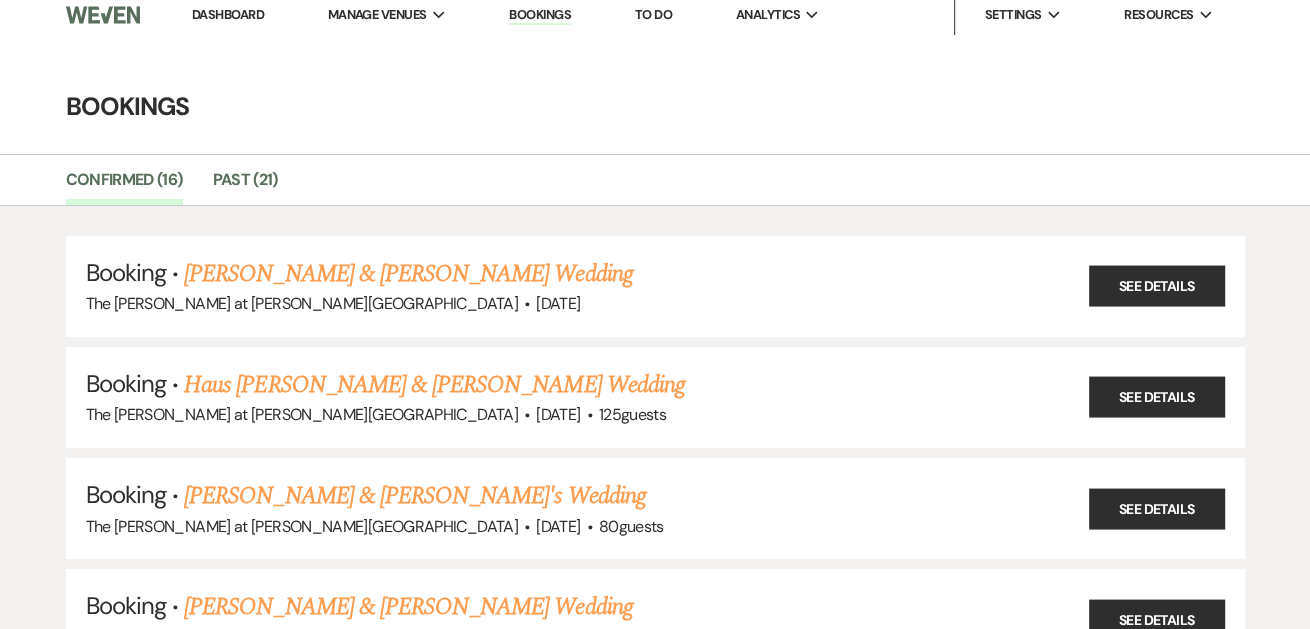 scroll, scrollTop: 0, scrollLeft: 0, axis: both 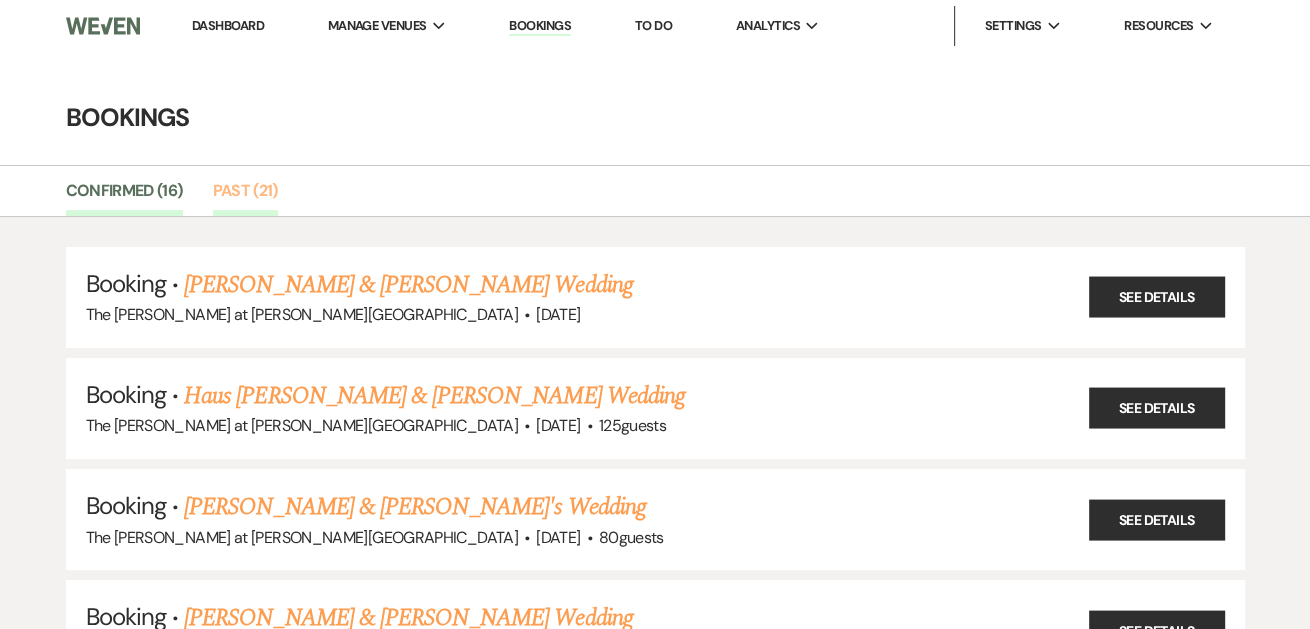 click on "Past (21)" at bounding box center [245, 197] 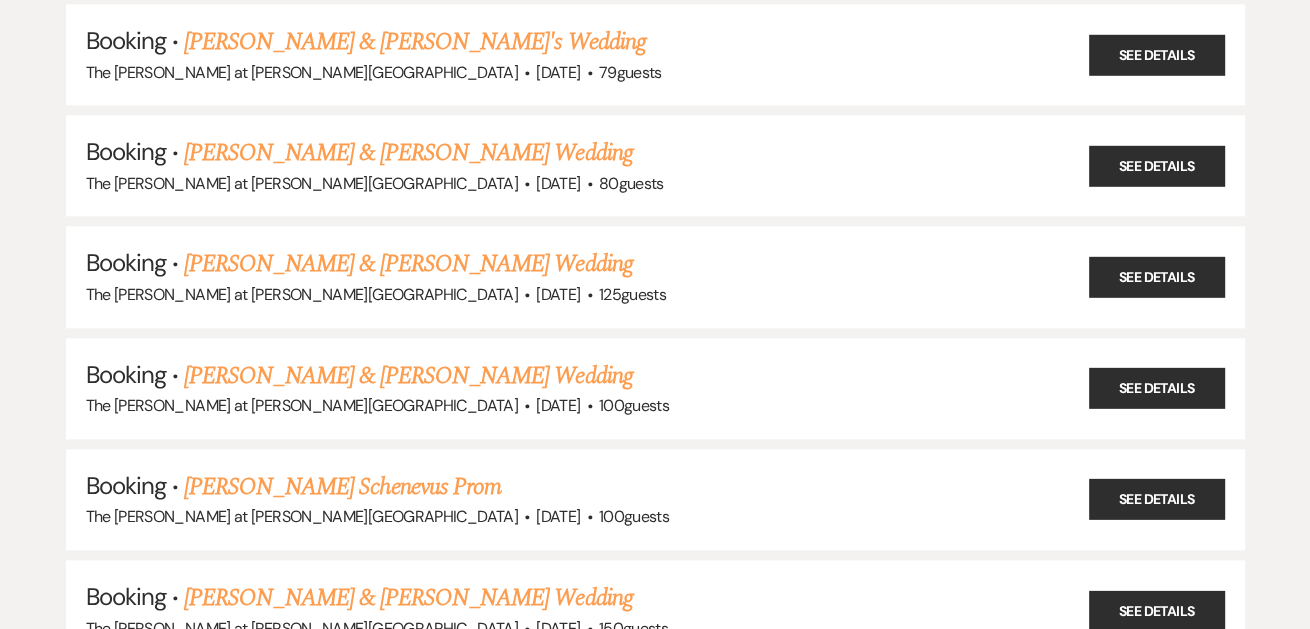 scroll, scrollTop: 1639, scrollLeft: 0, axis: vertical 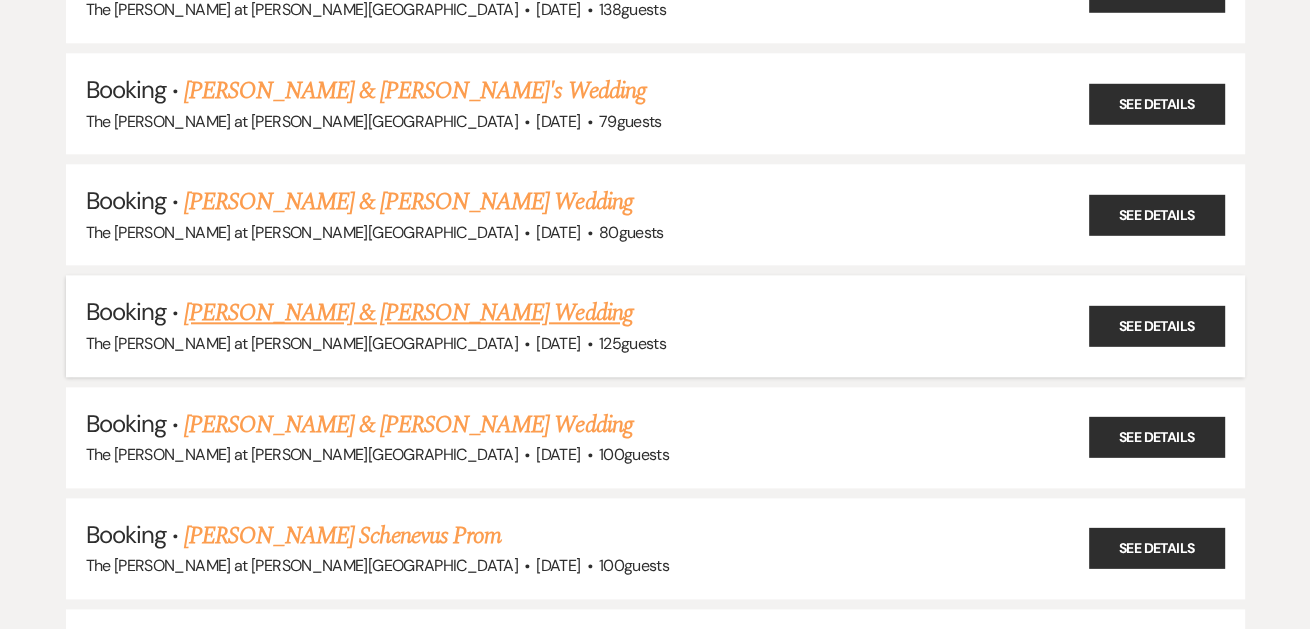 click on "Patrick Secor & Meghan Hawkins's Wedding" at bounding box center (408, 313) 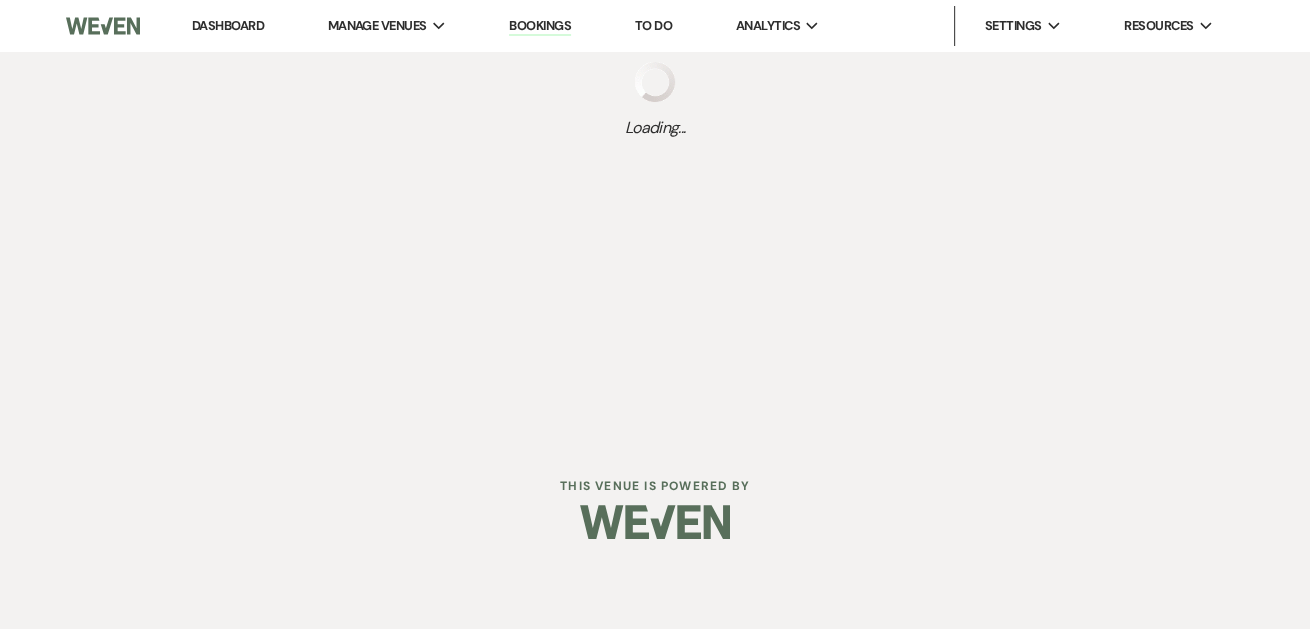 scroll, scrollTop: 0, scrollLeft: 0, axis: both 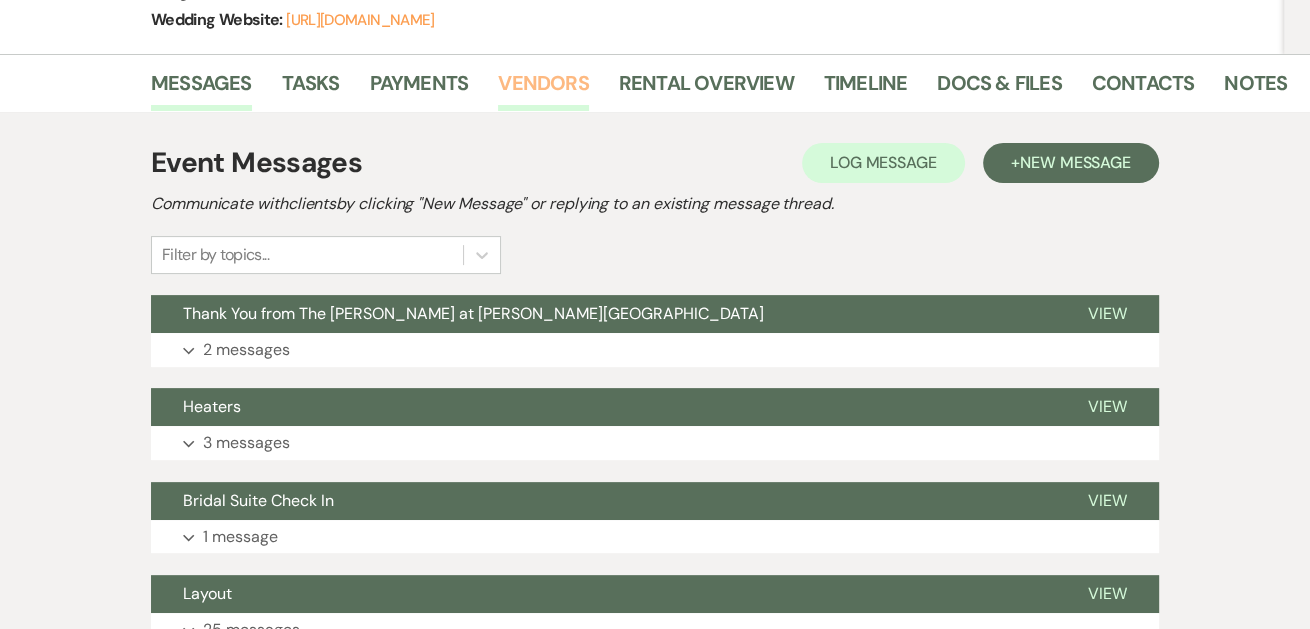 click on "Vendors" at bounding box center [543, 89] 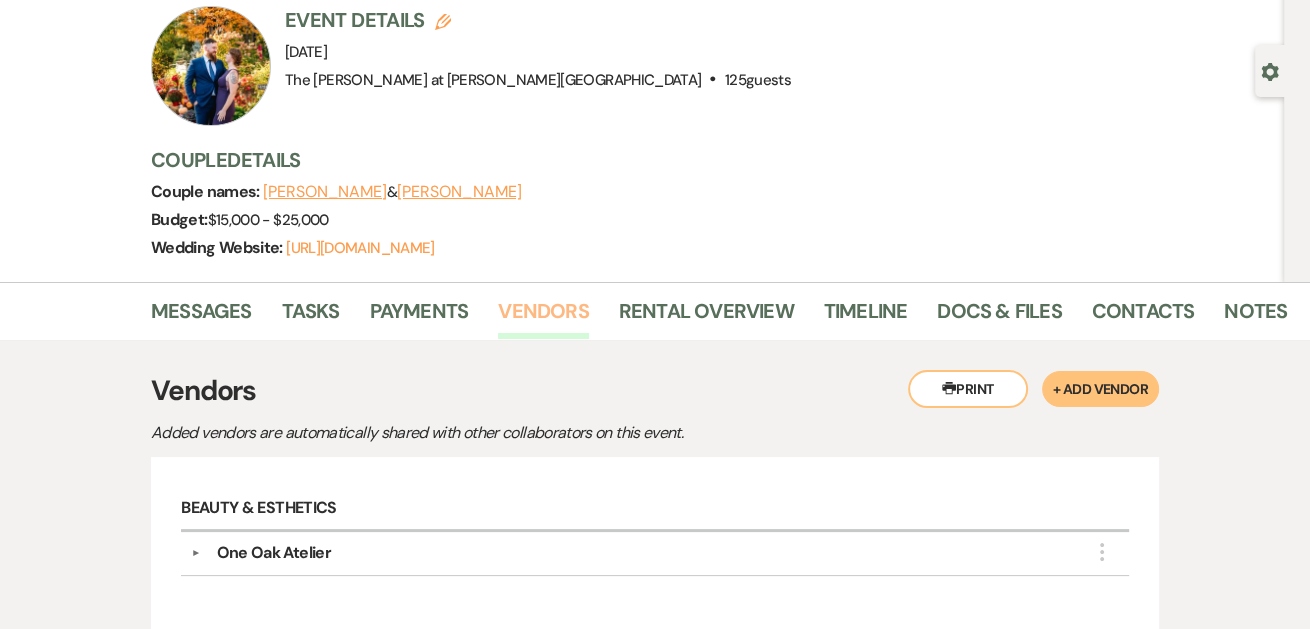scroll, scrollTop: 0, scrollLeft: 0, axis: both 